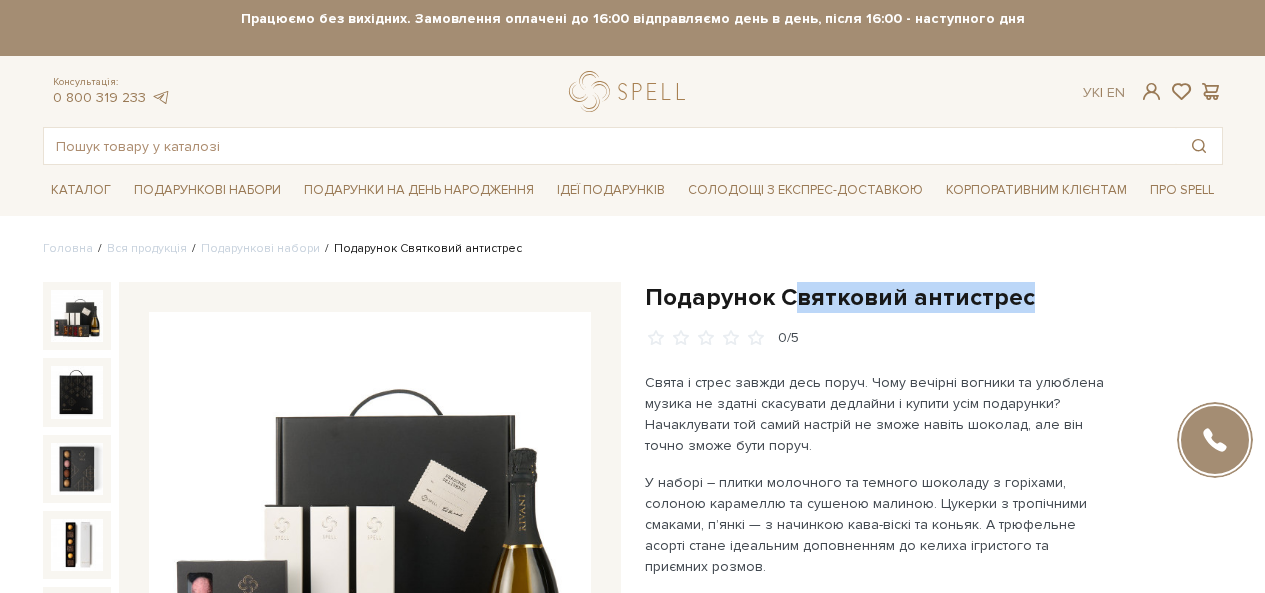 scroll, scrollTop: 0, scrollLeft: 0, axis: both 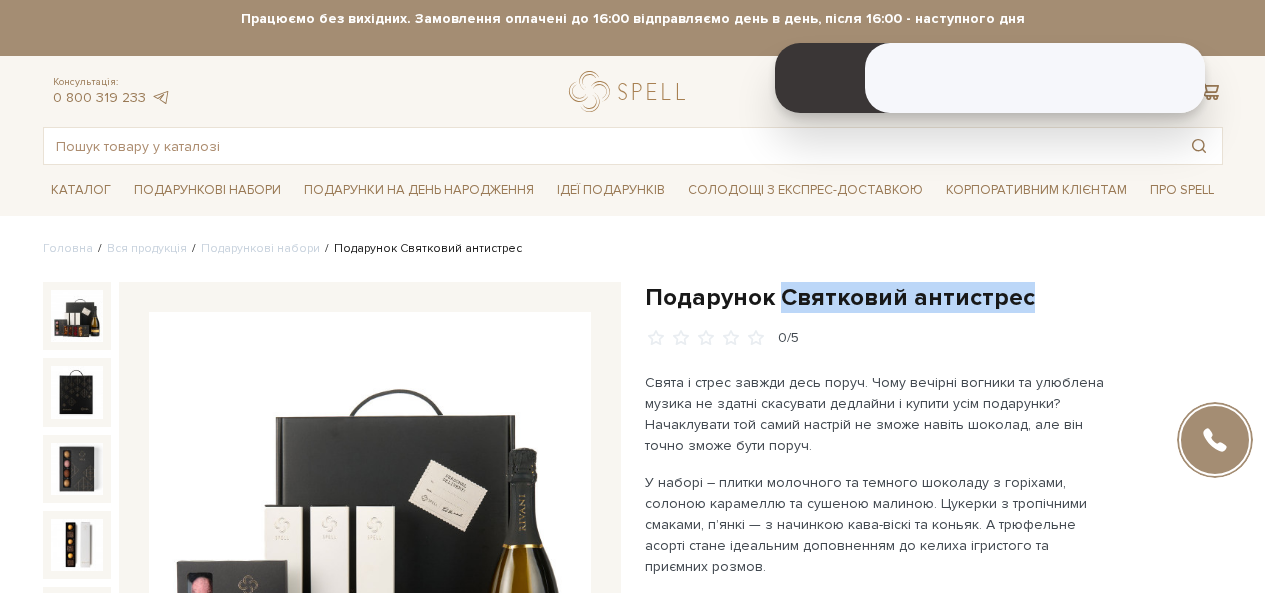 click on "Подарунок Святковий антистрес" at bounding box center [934, 297] 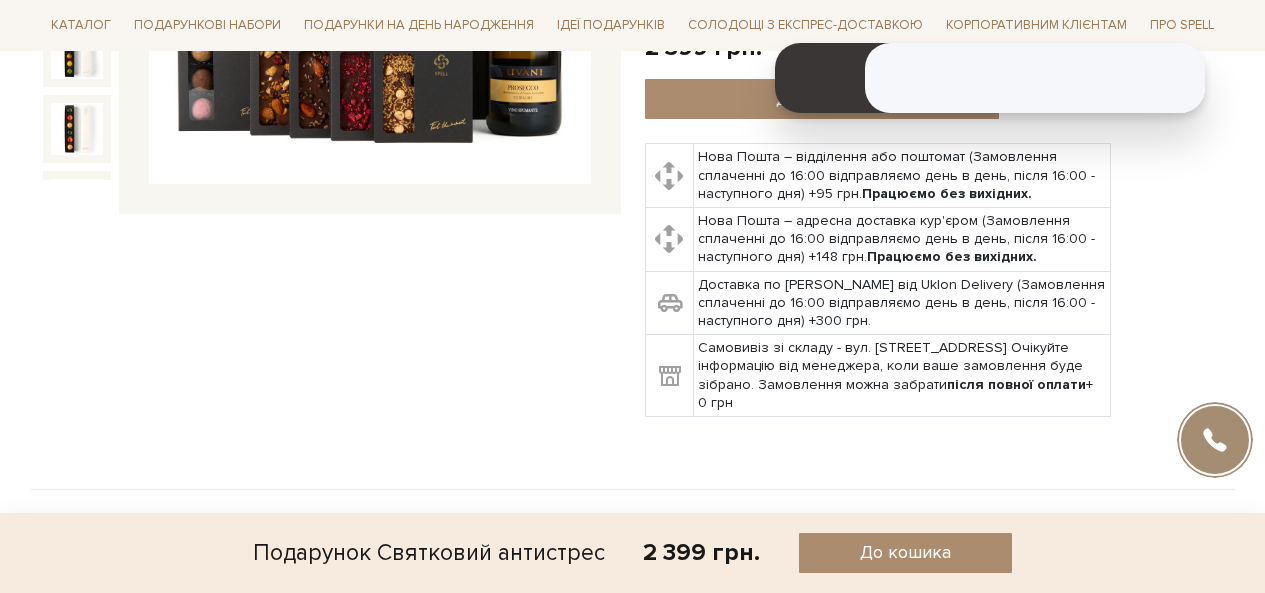 scroll, scrollTop: 800, scrollLeft: 0, axis: vertical 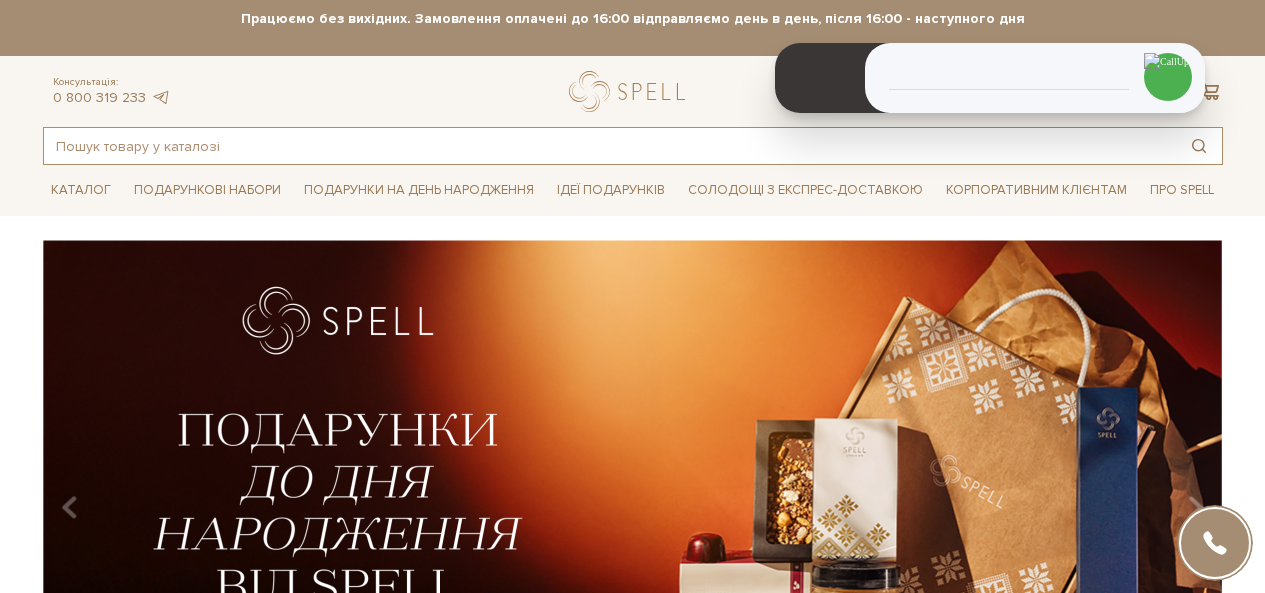 click at bounding box center (610, 146) 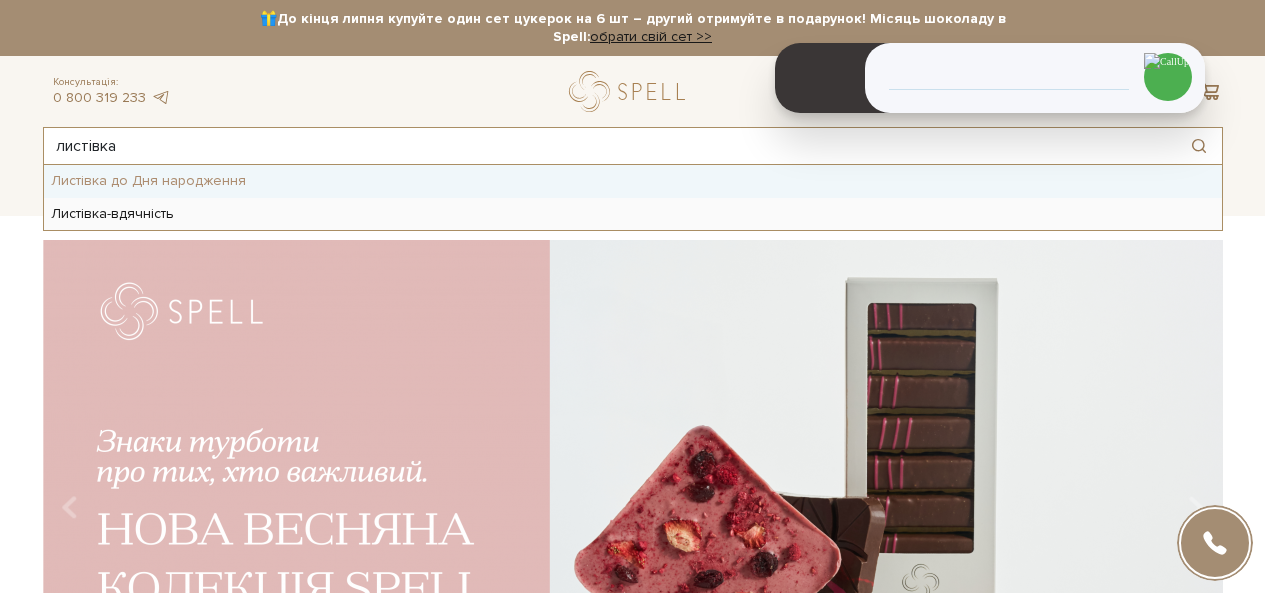type on "листівка" 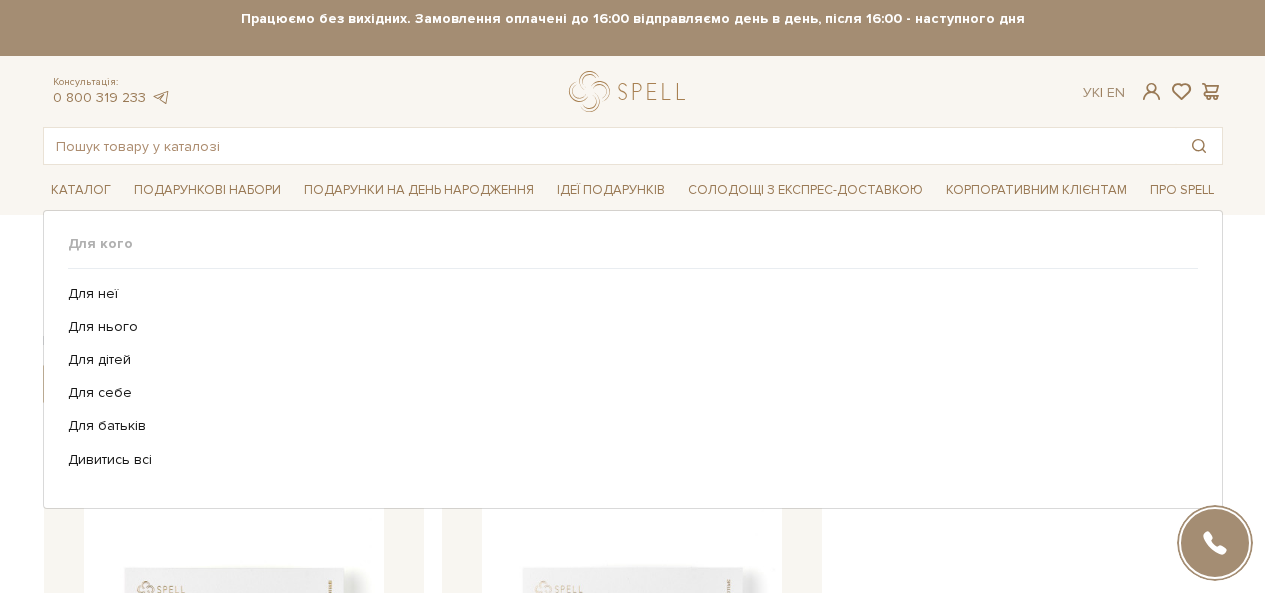 scroll, scrollTop: 0, scrollLeft: 0, axis: both 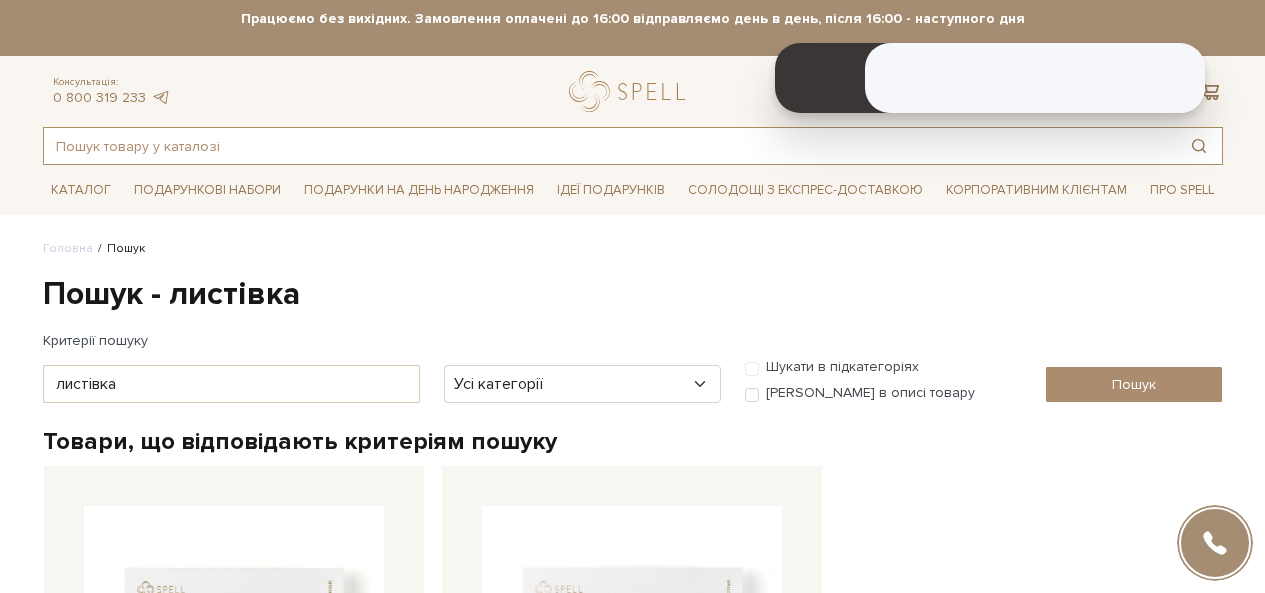 click at bounding box center (610, 146) 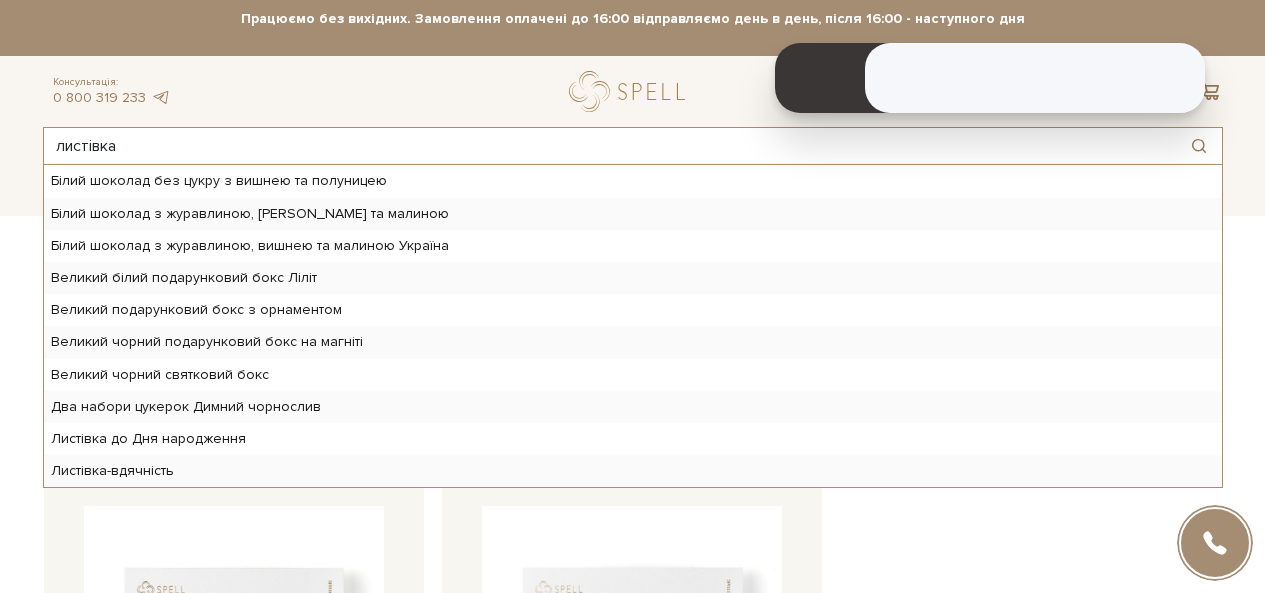 type on "листівка" 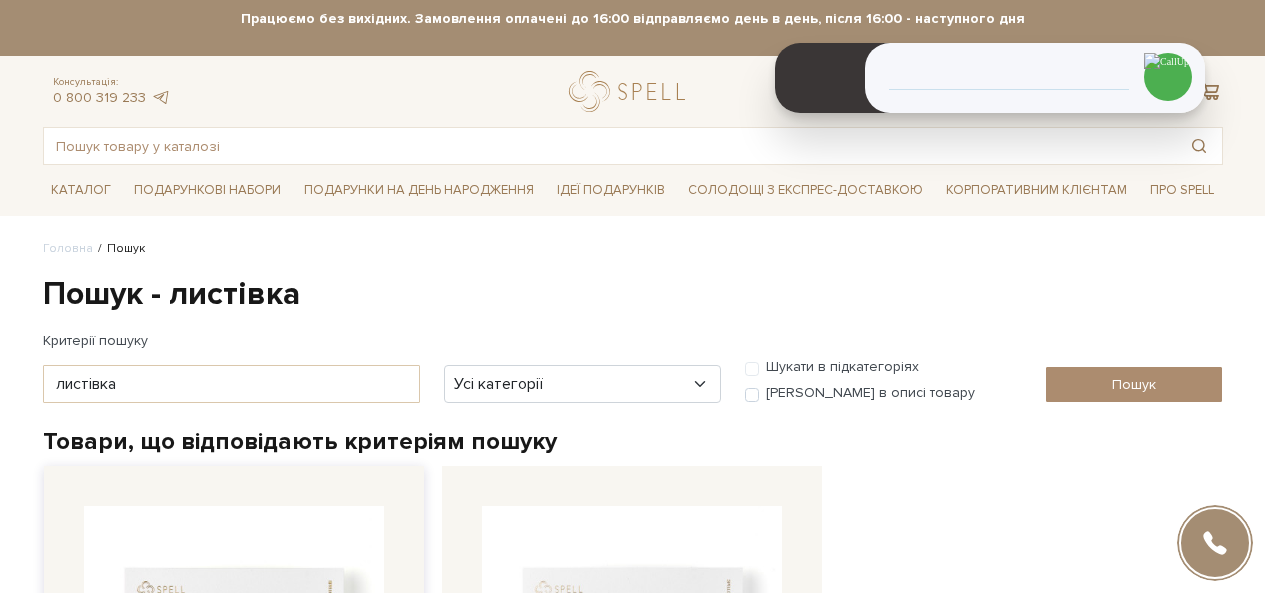 scroll, scrollTop: 500, scrollLeft: 0, axis: vertical 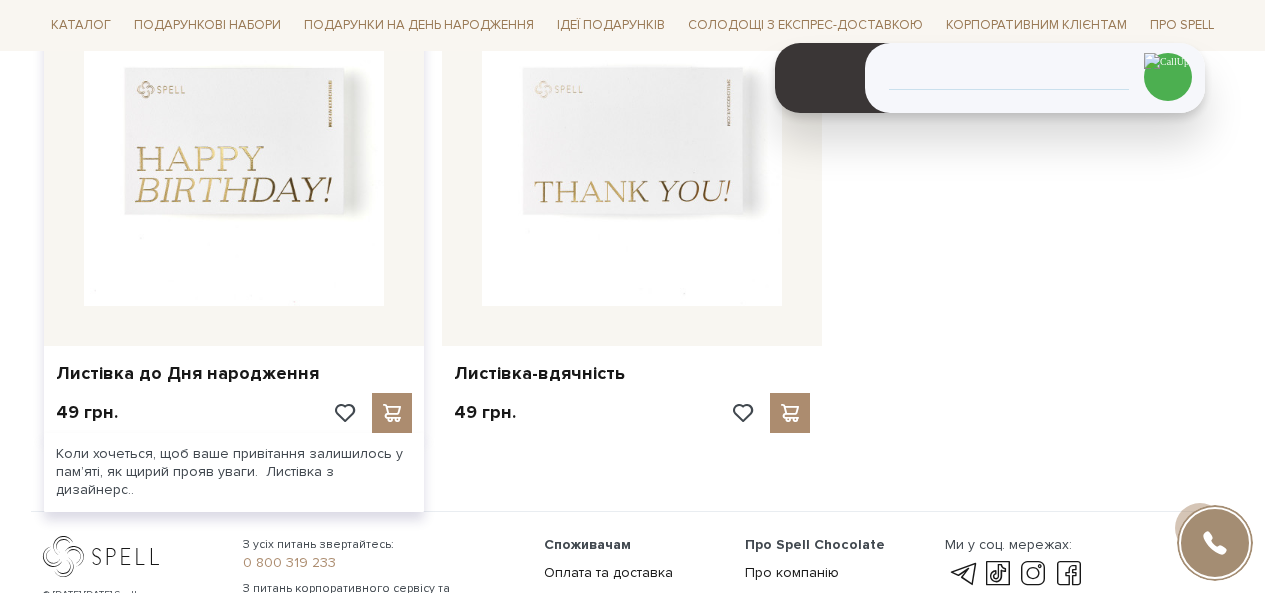 click at bounding box center [234, 156] 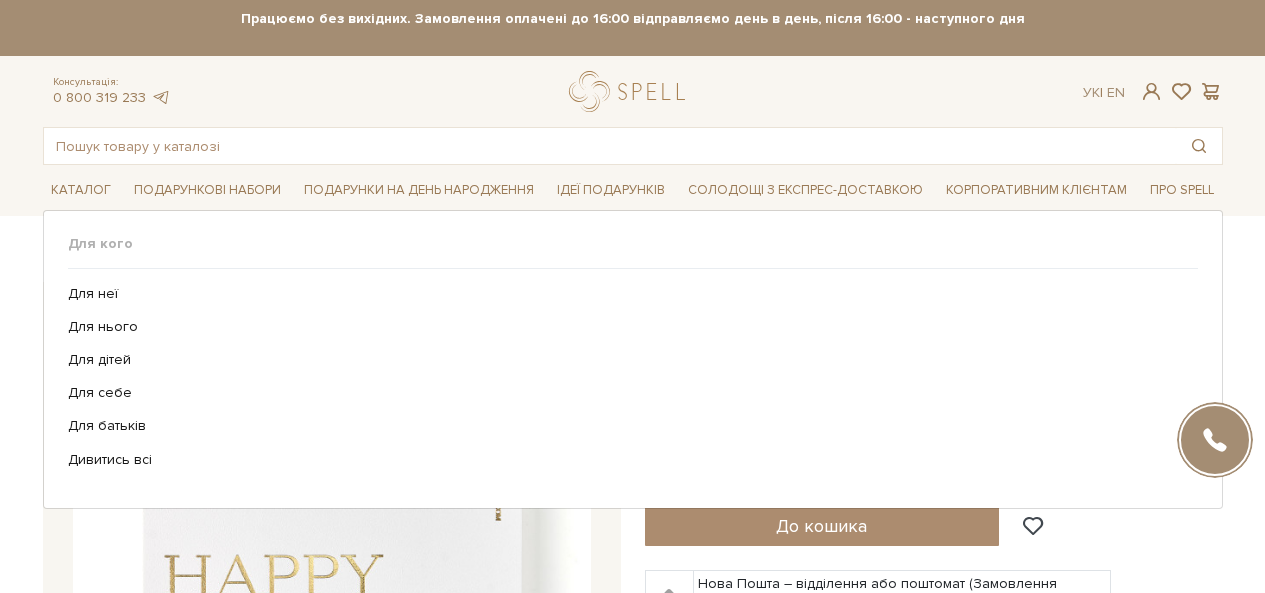 scroll, scrollTop: 0, scrollLeft: 0, axis: both 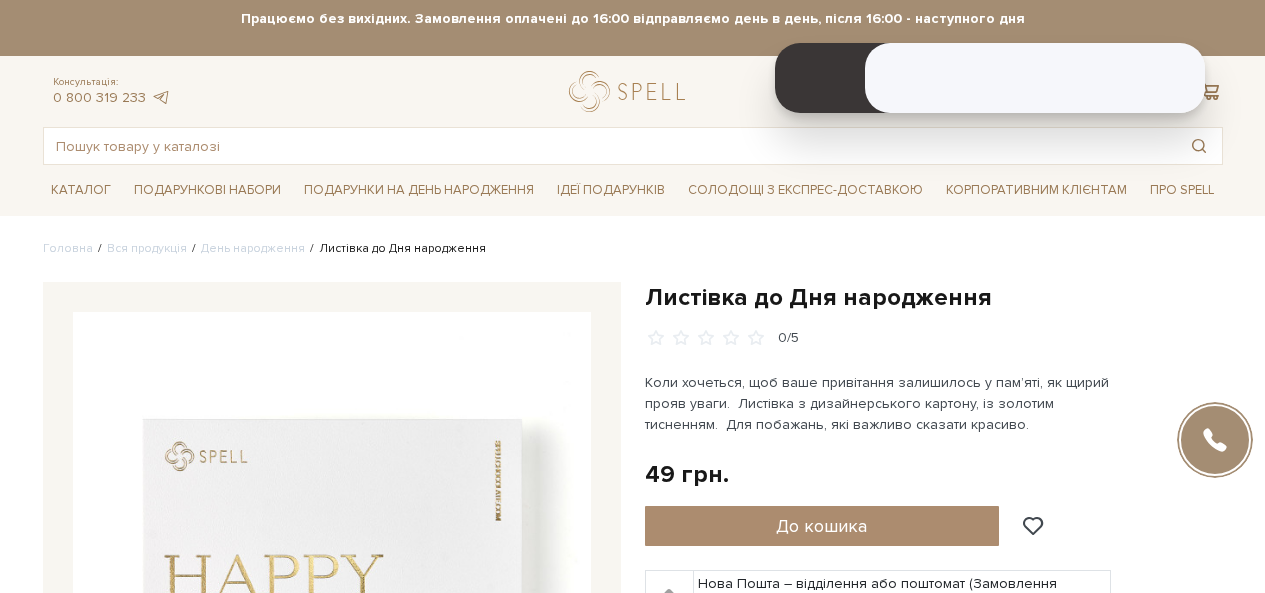 click on "Листівка до Дня народження" at bounding box center [934, 297] 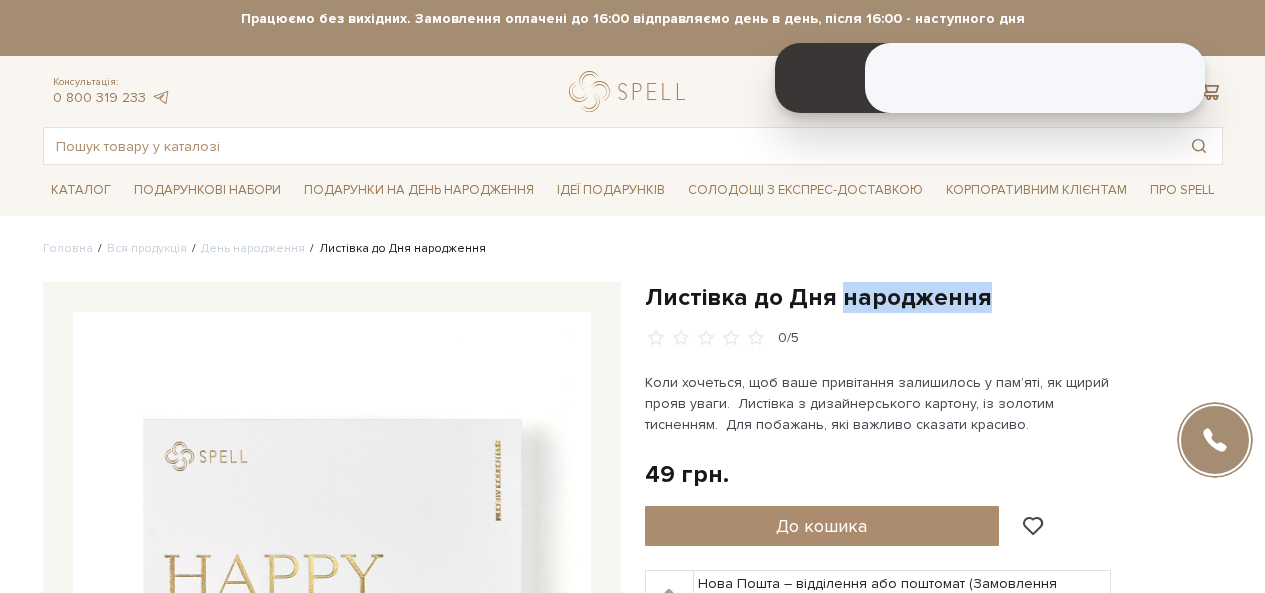 click on "Листівка до Дня народження" at bounding box center [934, 297] 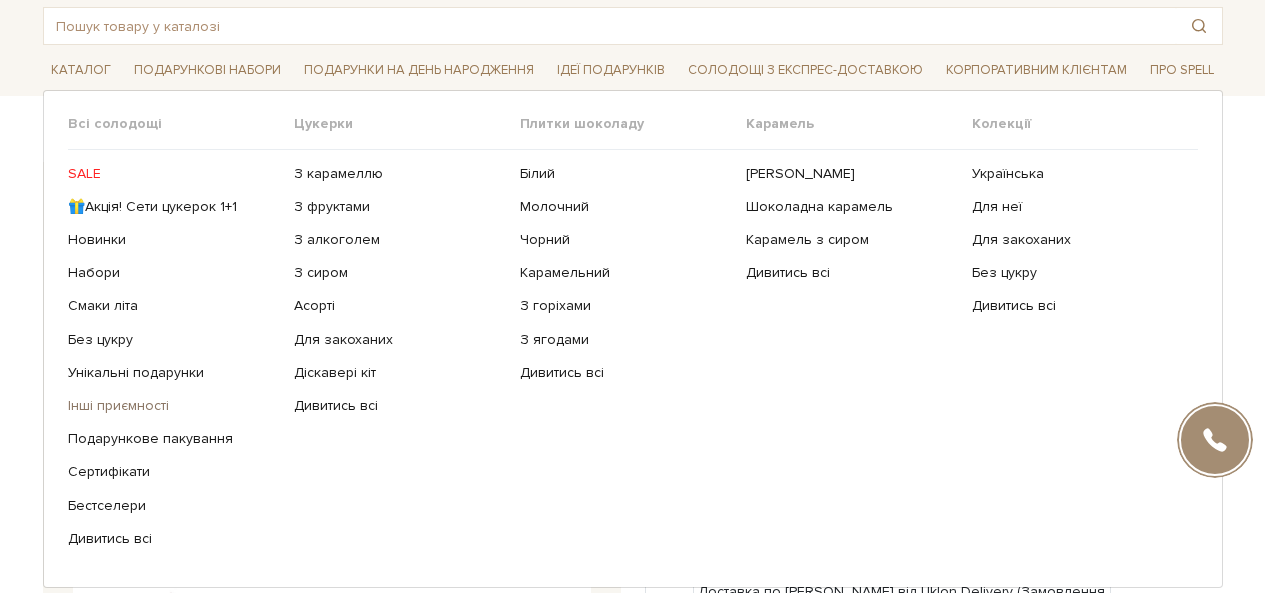 scroll, scrollTop: 200, scrollLeft: 0, axis: vertical 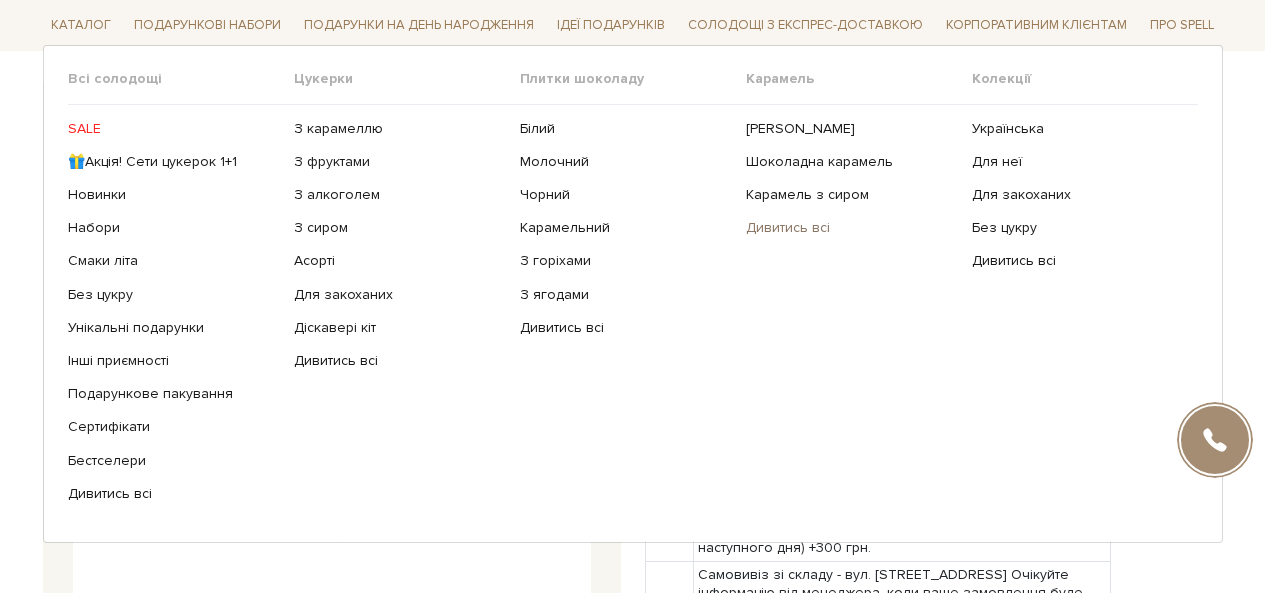 click on "Дивитись всі" at bounding box center (851, 228) 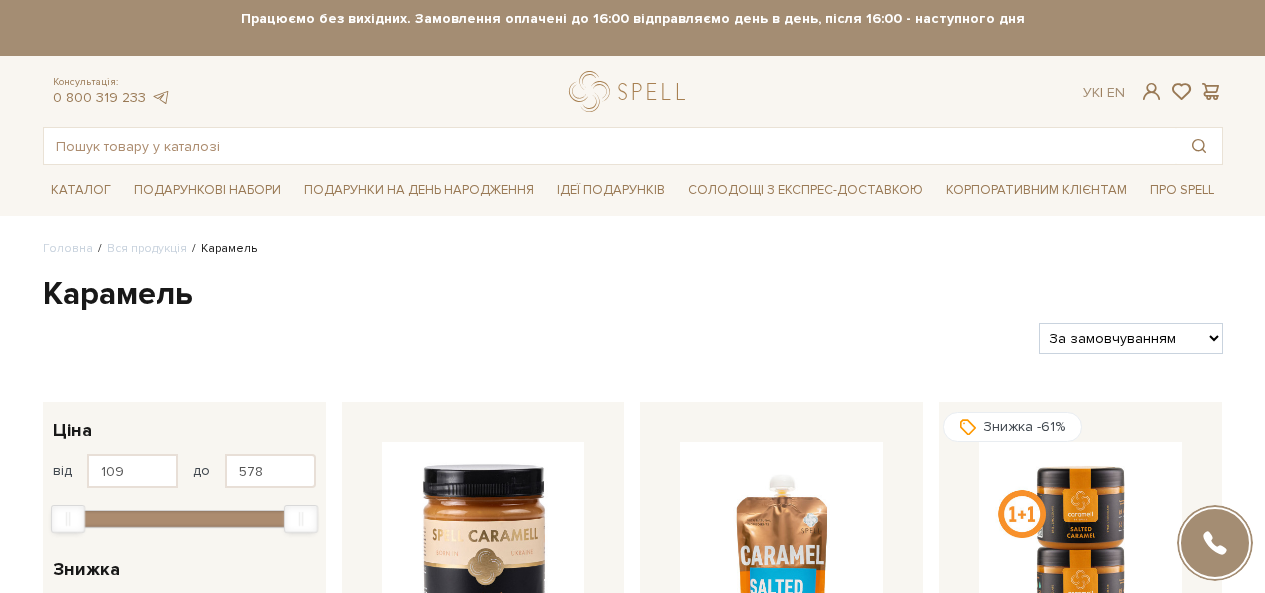scroll, scrollTop: 0, scrollLeft: 0, axis: both 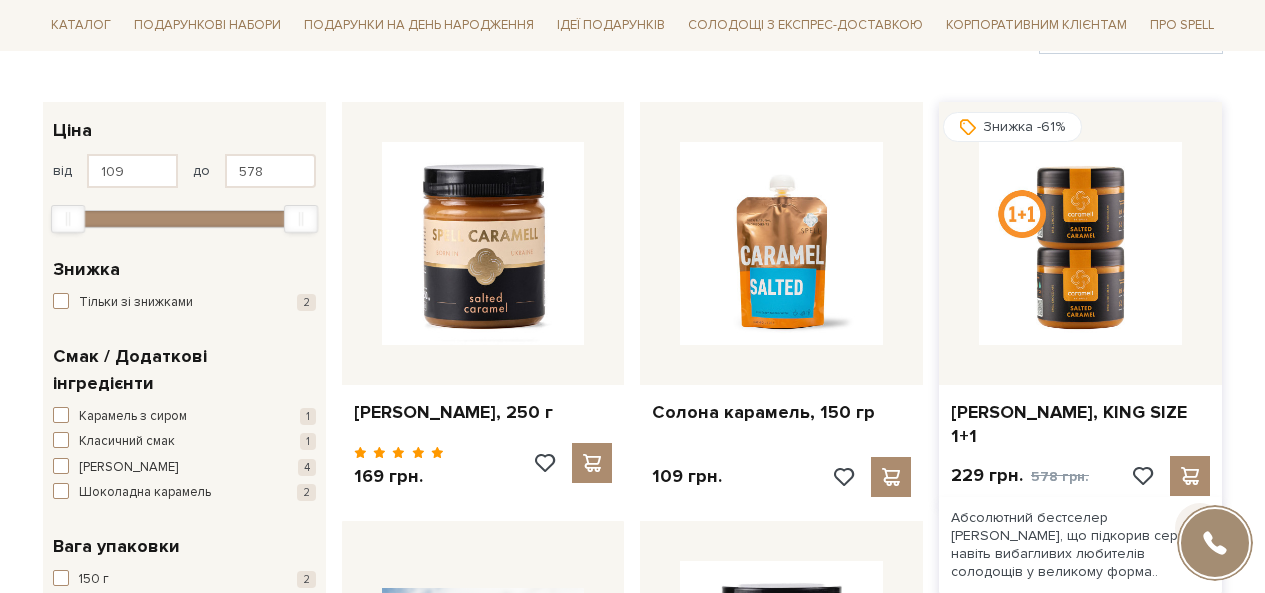 click at bounding box center (1080, 243) 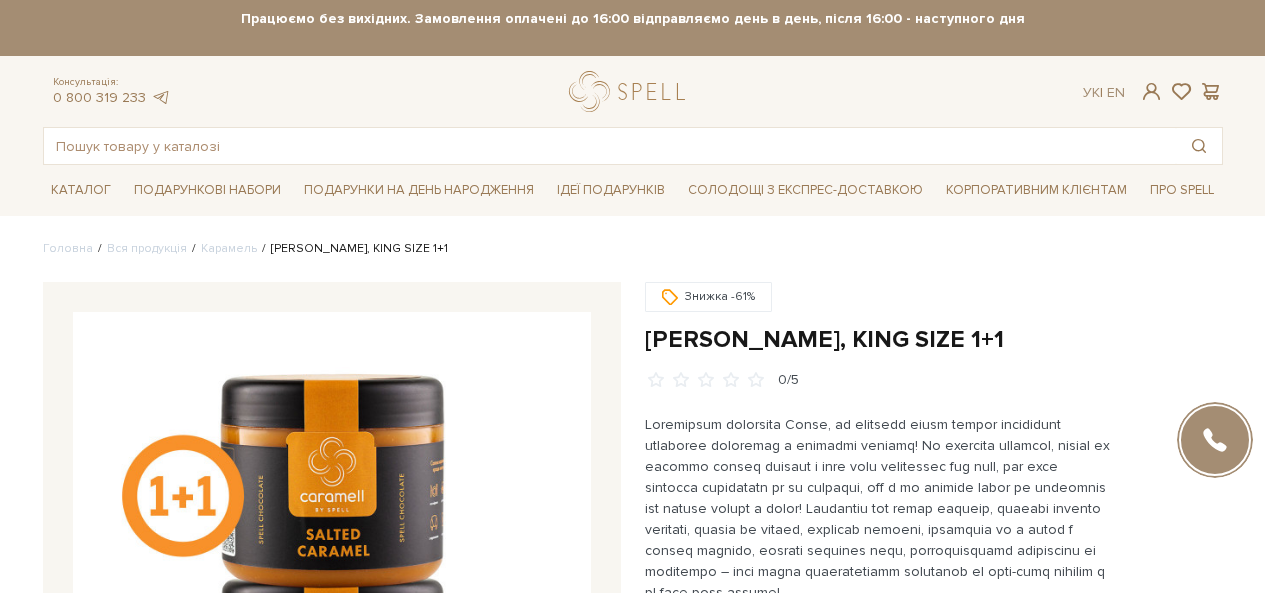 scroll, scrollTop: 0, scrollLeft: 0, axis: both 